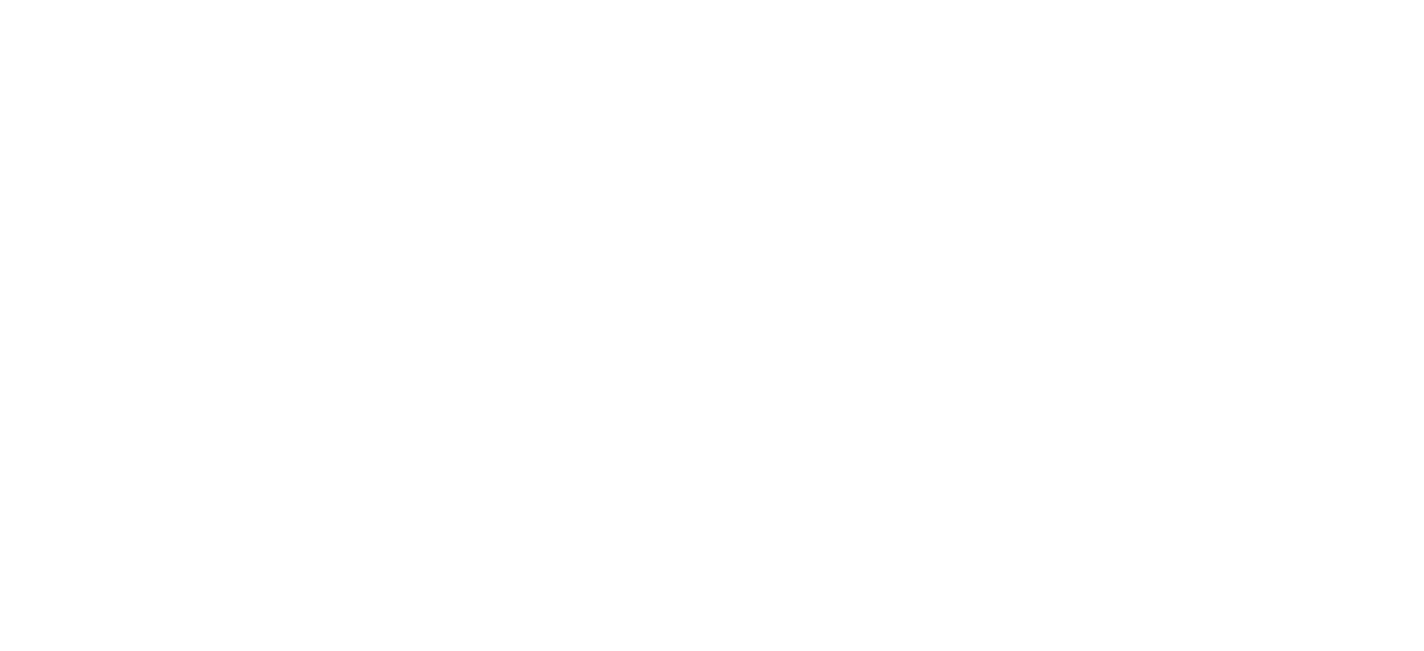 scroll, scrollTop: 0, scrollLeft: 0, axis: both 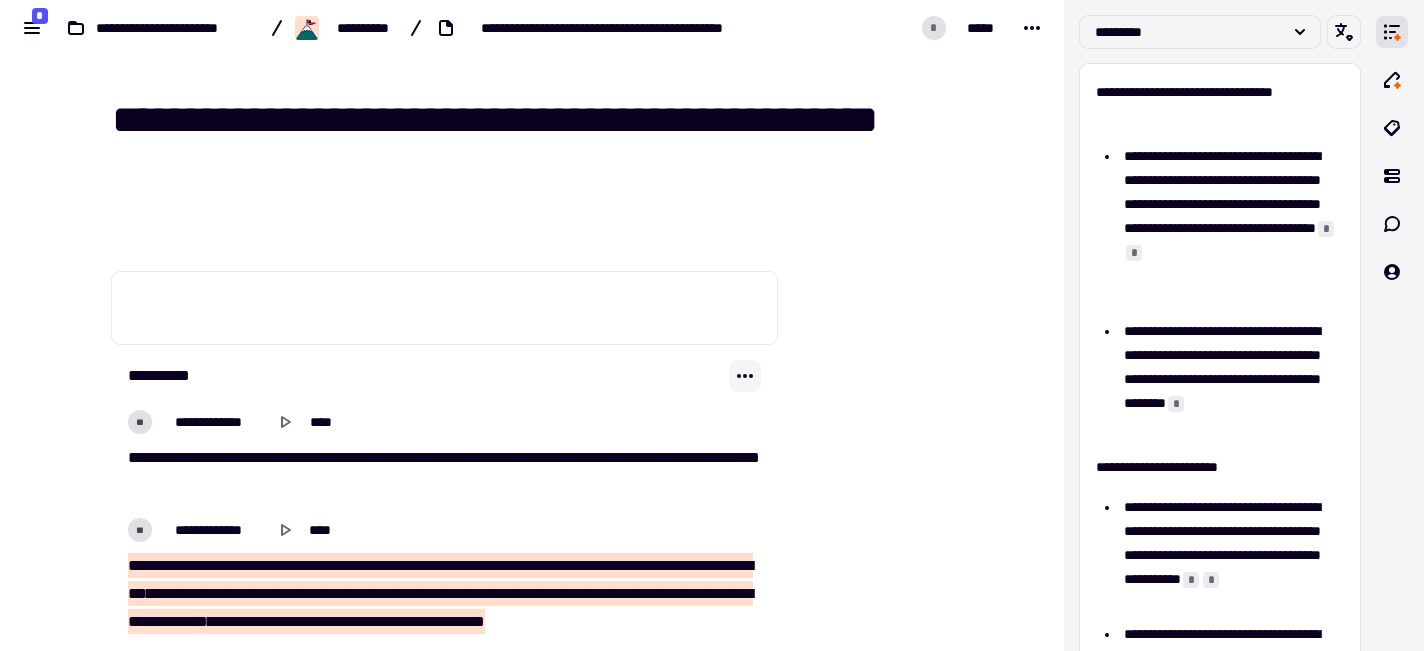 click 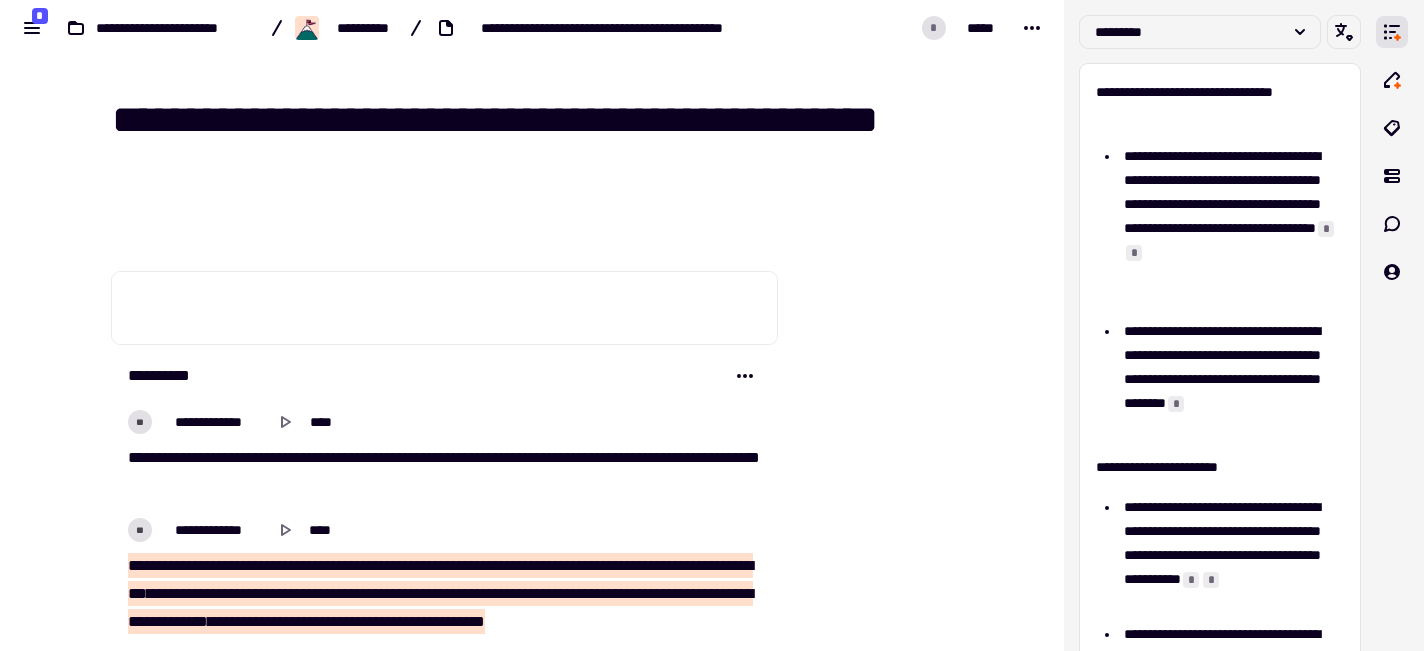click at bounding box center (878, 56091) 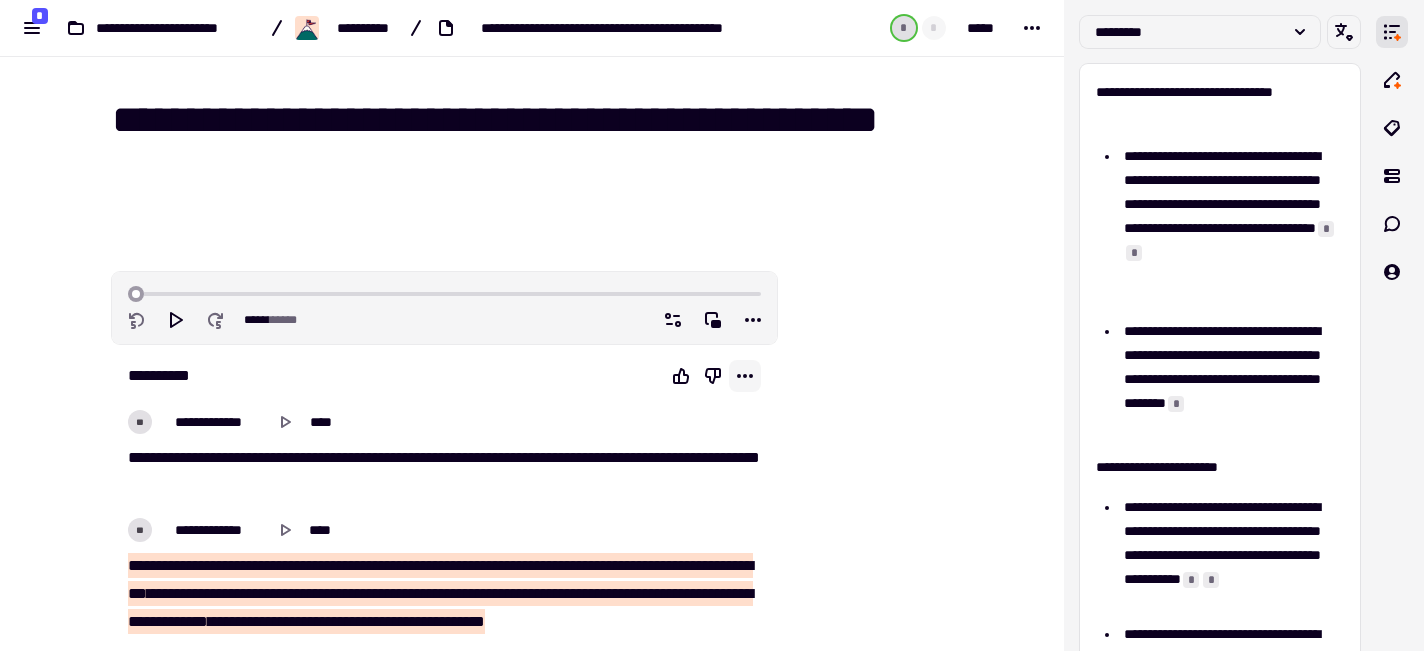 scroll, scrollTop: 4, scrollLeft: 0, axis: vertical 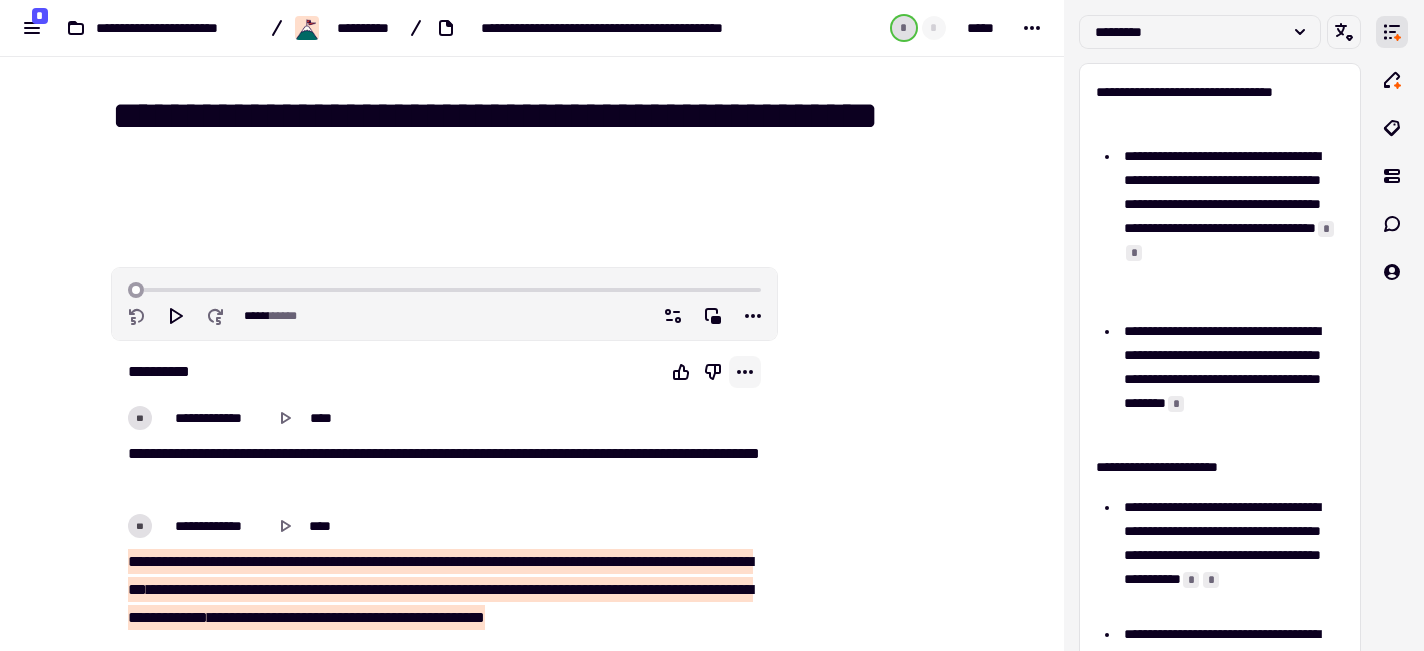 click 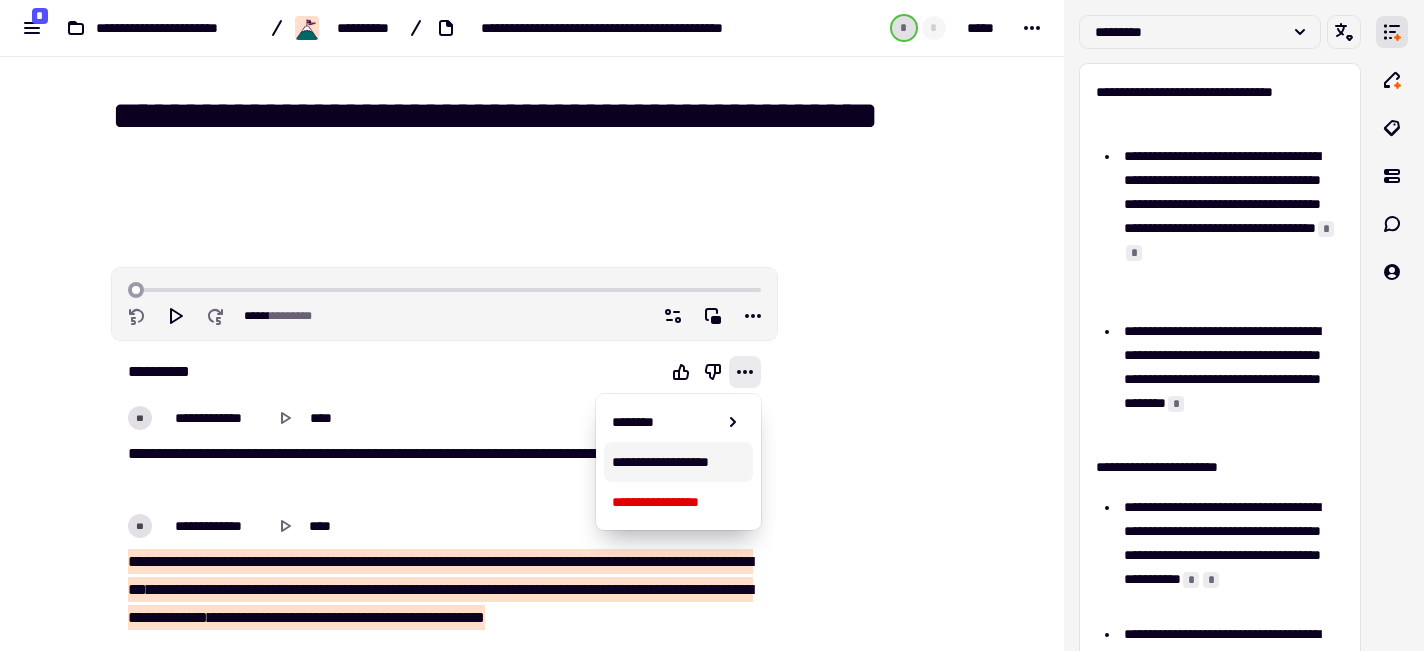 click on "**********" at bounding box center (679, 462) 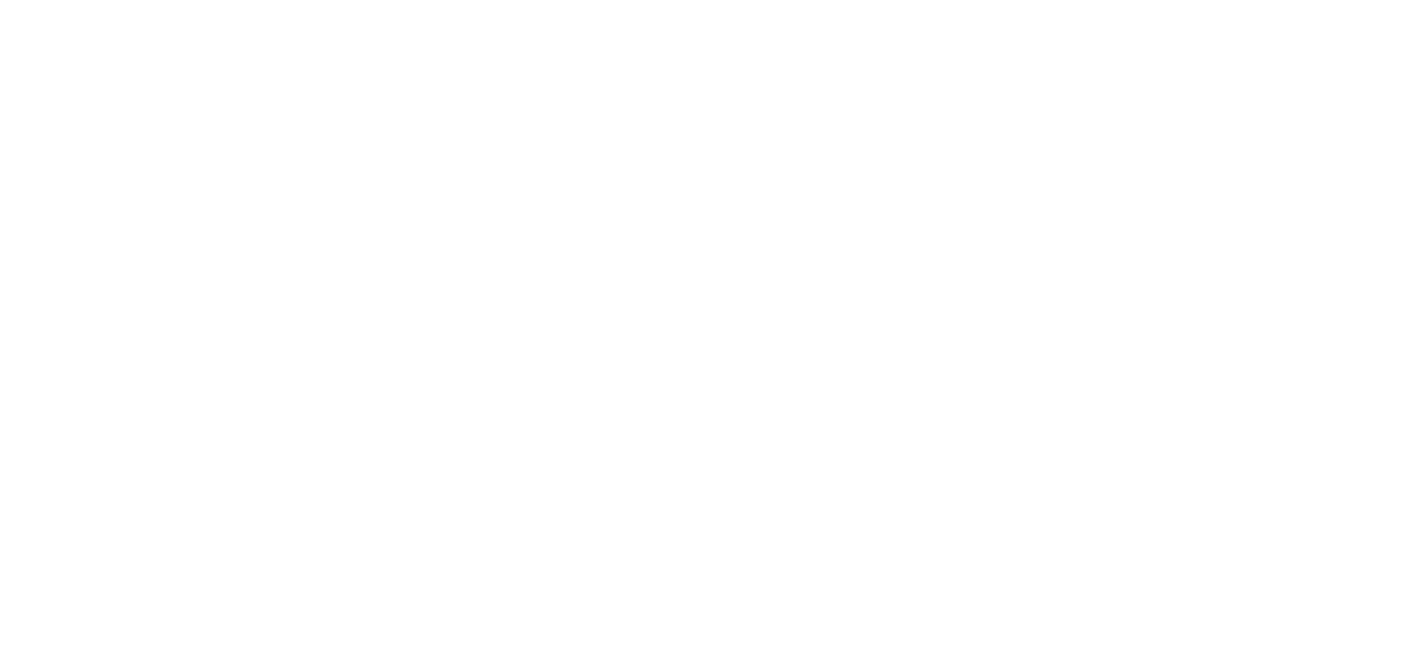 scroll, scrollTop: 0, scrollLeft: 0, axis: both 